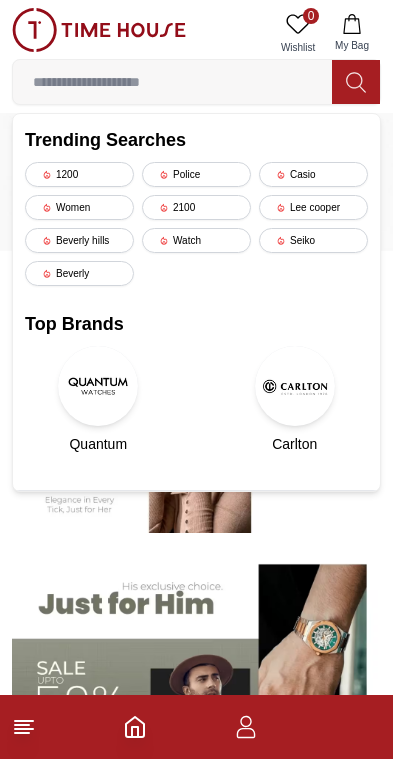 scroll, scrollTop: 0, scrollLeft: 1, axis: horizontal 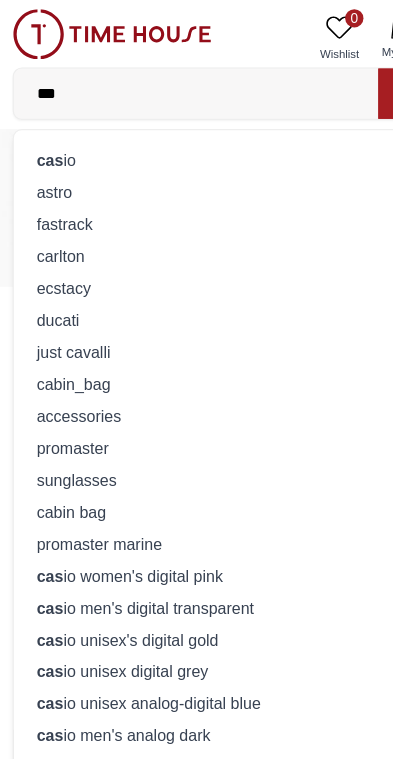 type on "***" 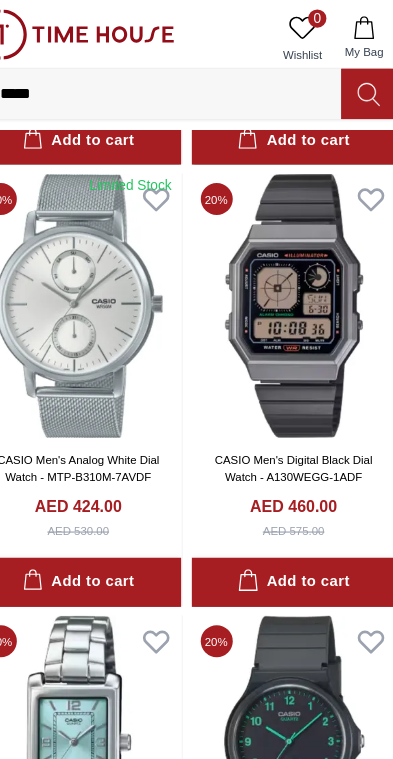 scroll, scrollTop: 3351, scrollLeft: 4, axis: both 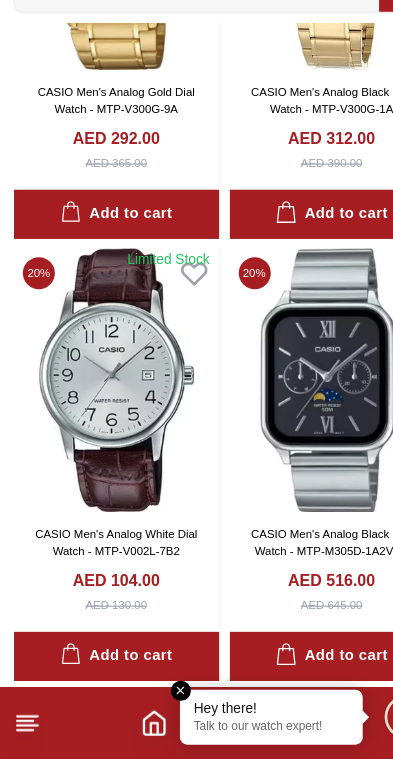 click at bounding box center [102, 426] 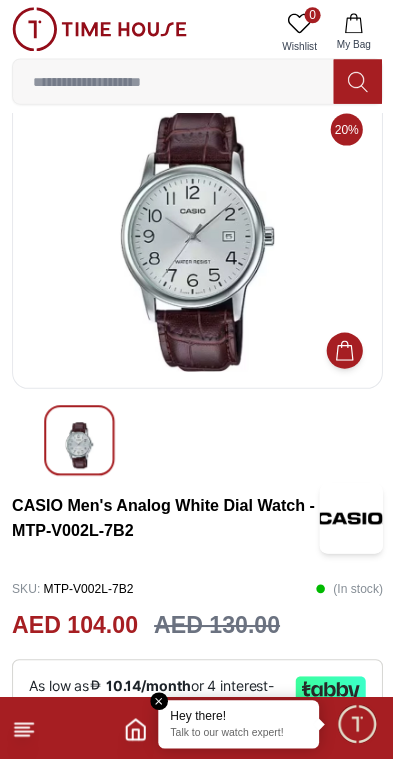 scroll, scrollTop: 35, scrollLeft: 0, axis: vertical 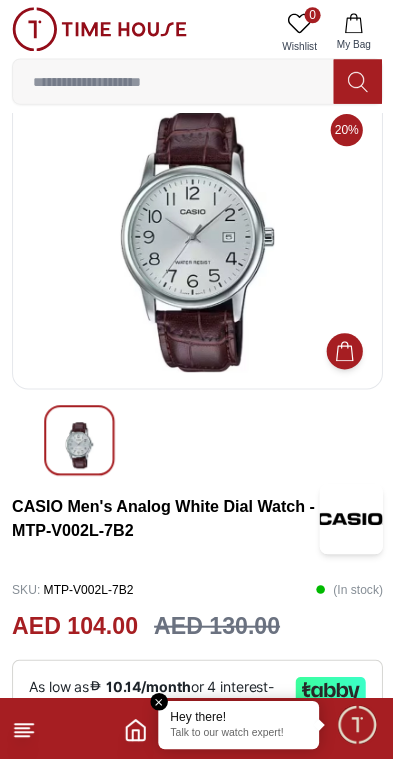 click at bounding box center [99, 30] 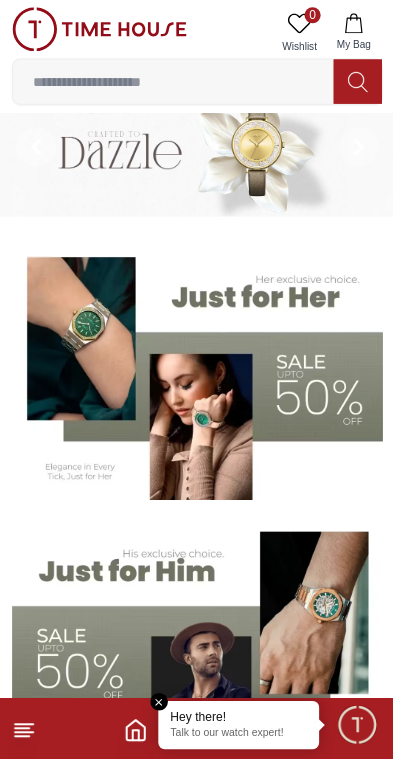 scroll, scrollTop: 0, scrollLeft: 0, axis: both 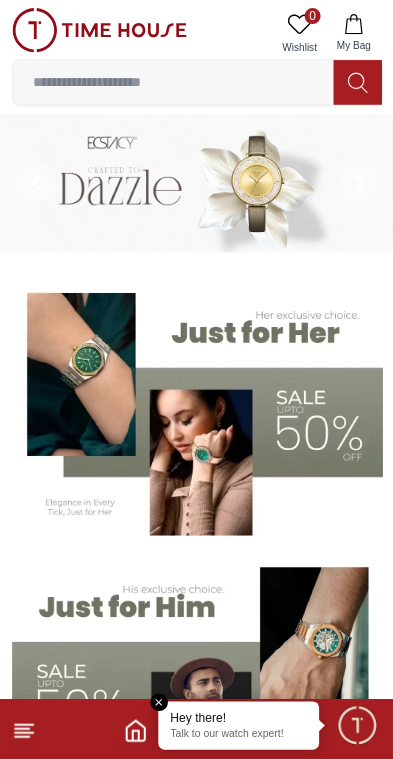 click at bounding box center (172, 82) 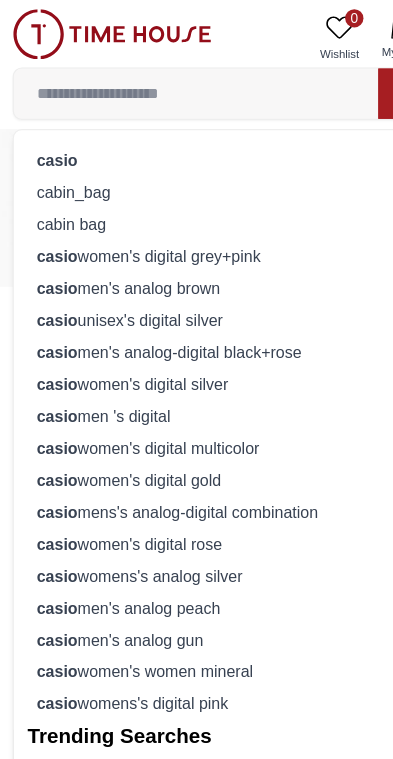 click on "casio" at bounding box center [51, 140] 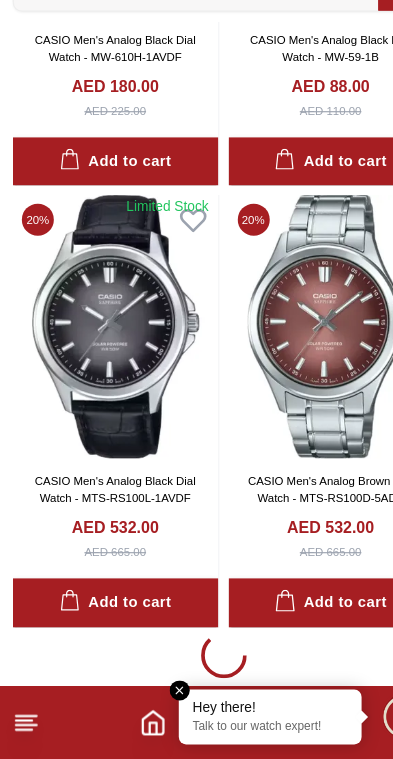 scroll, scrollTop: 11159, scrollLeft: 0, axis: vertical 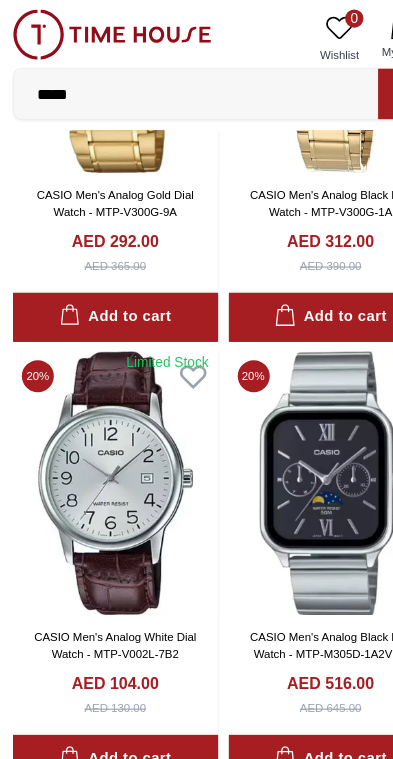 click on "*****" at bounding box center (172, 82) 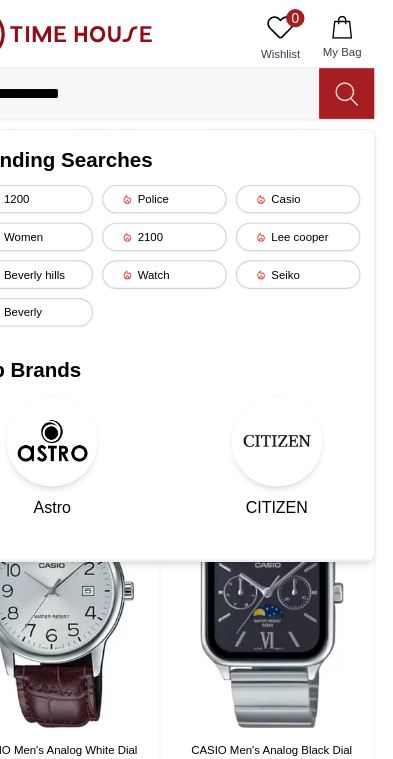 scroll, scrollTop: 12947, scrollLeft: 1, axis: both 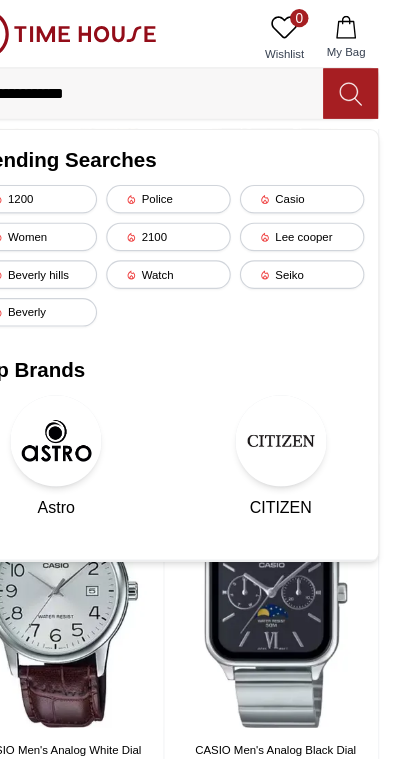 type on "**********" 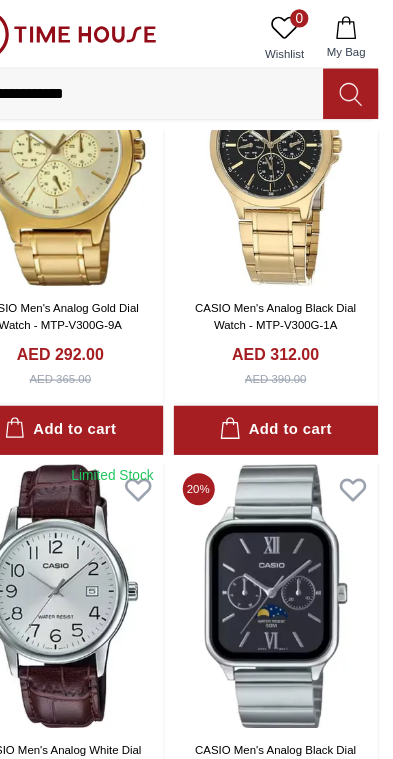 scroll, scrollTop: 0, scrollLeft: 0, axis: both 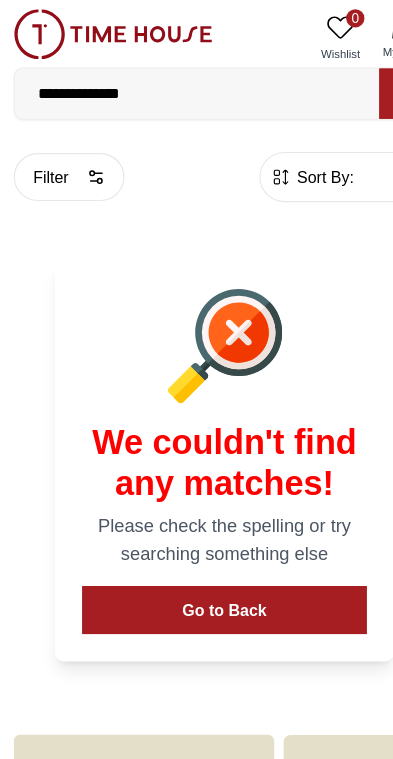click at bounding box center (196, 303) 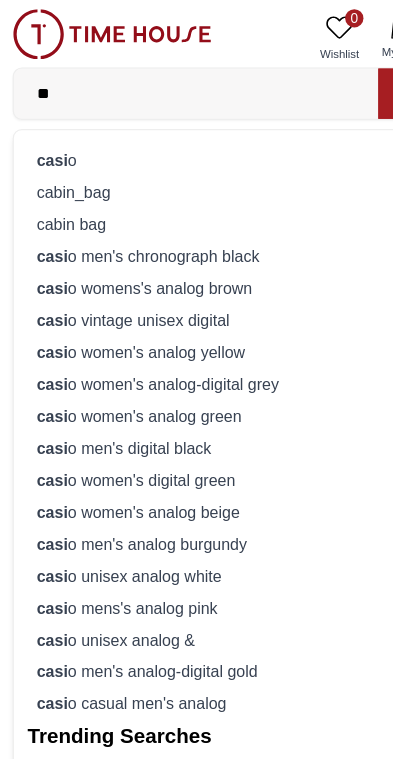 type on "*" 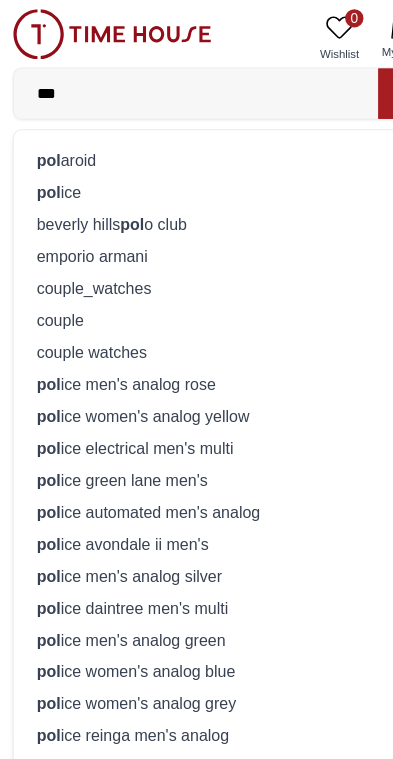 type on "***" 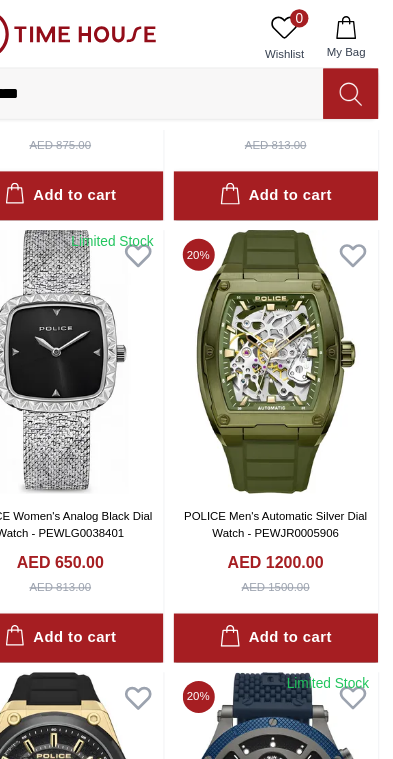 scroll, scrollTop: 2321, scrollLeft: 0, axis: vertical 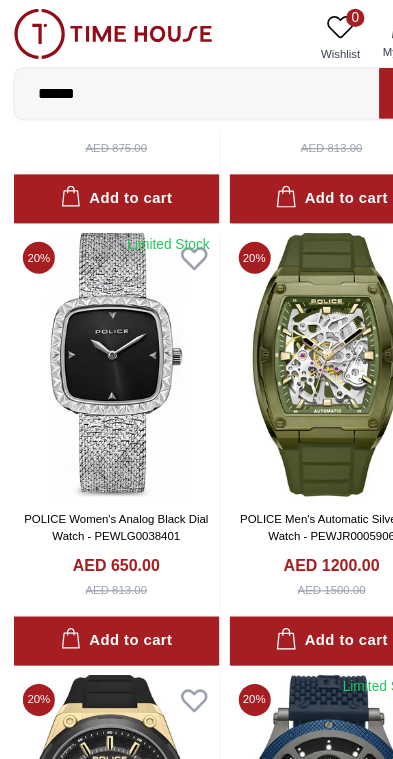 click on "******" at bounding box center [172, 82] 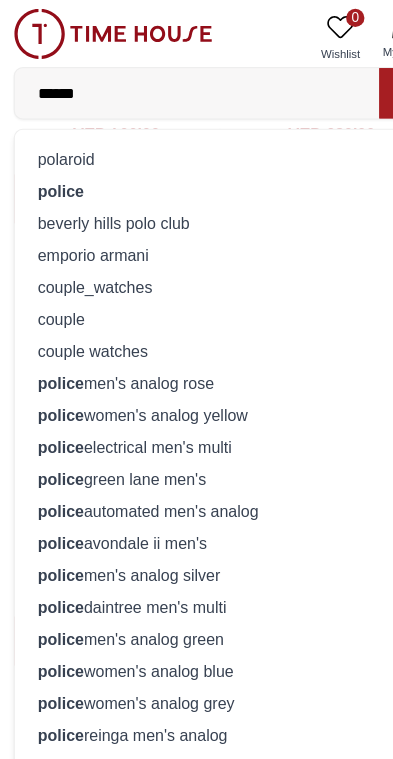 scroll, scrollTop: 2222, scrollLeft: 0, axis: vertical 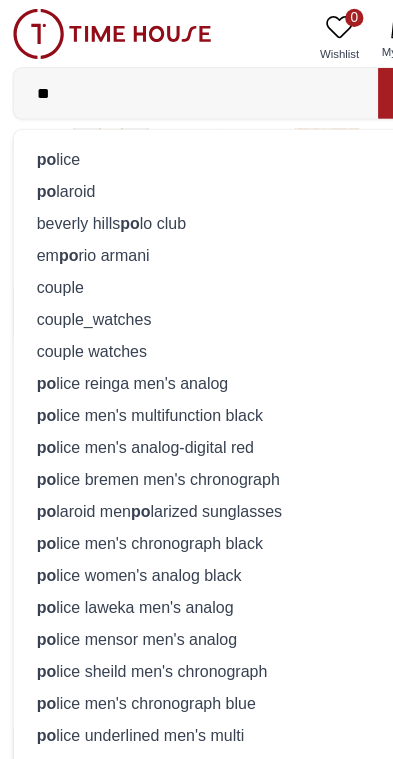 type on "*" 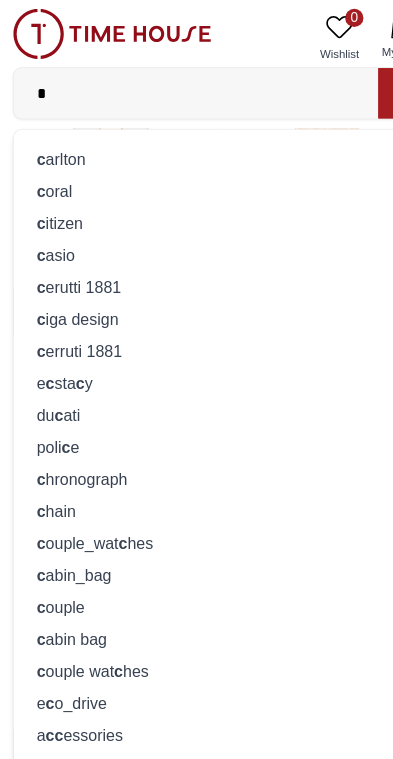 type on "*" 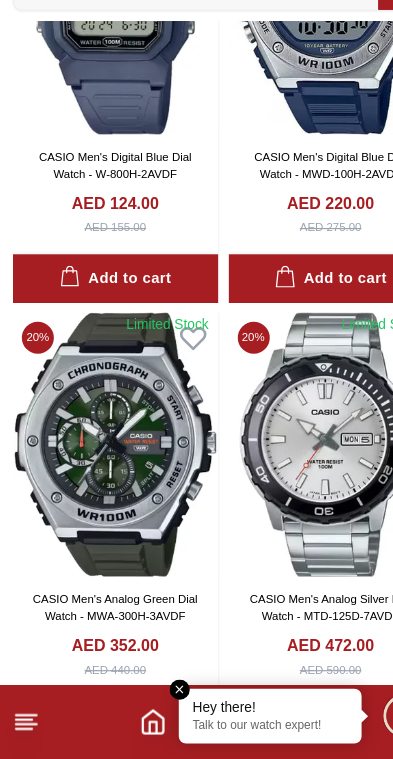 scroll, scrollTop: 1384, scrollLeft: 0, axis: vertical 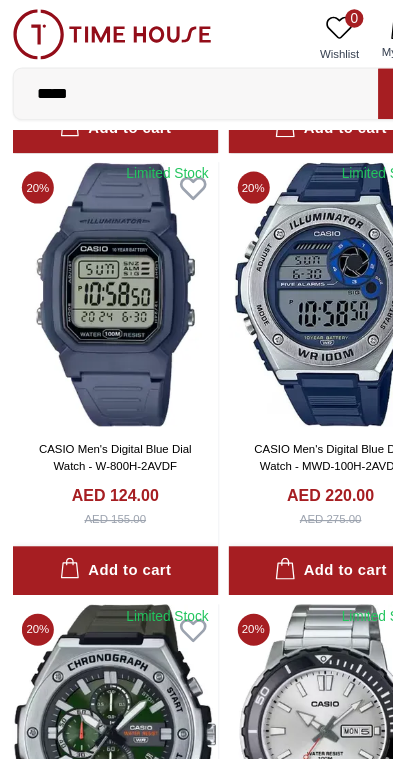 click on "*****" at bounding box center [172, 82] 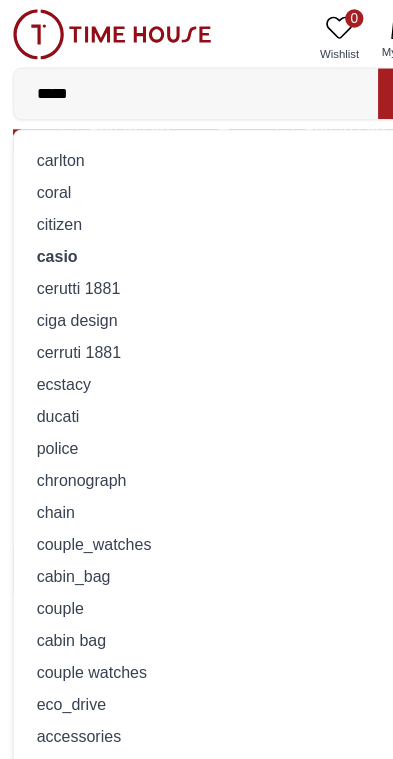 scroll, scrollTop: 1124, scrollLeft: 0, axis: vertical 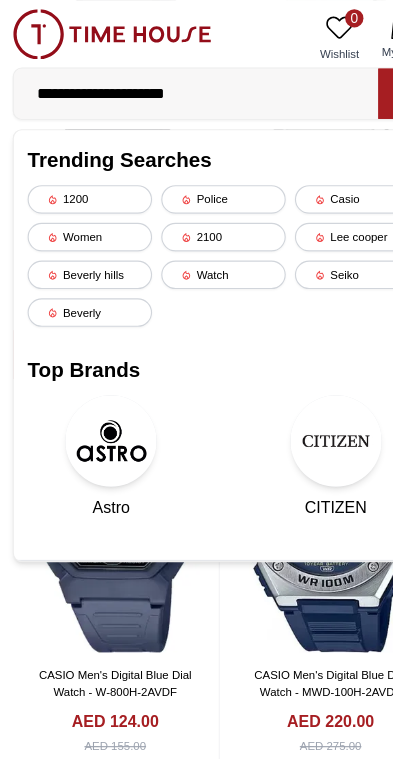 type on "**********" 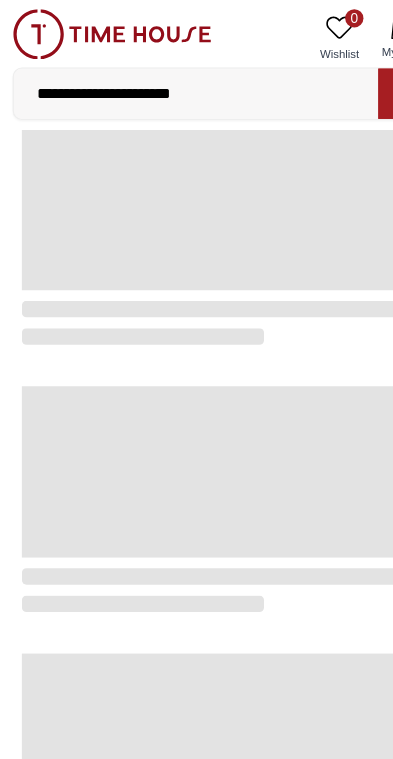 scroll, scrollTop: 0, scrollLeft: 0, axis: both 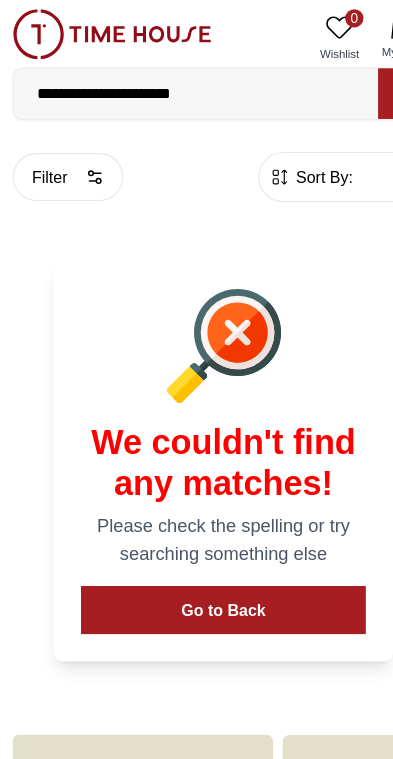 click on "Go to Back" at bounding box center (196, 534) 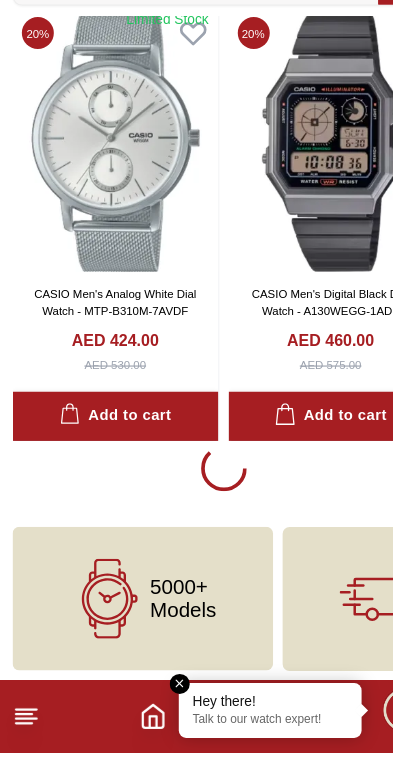 scroll, scrollTop: 3574, scrollLeft: 0, axis: vertical 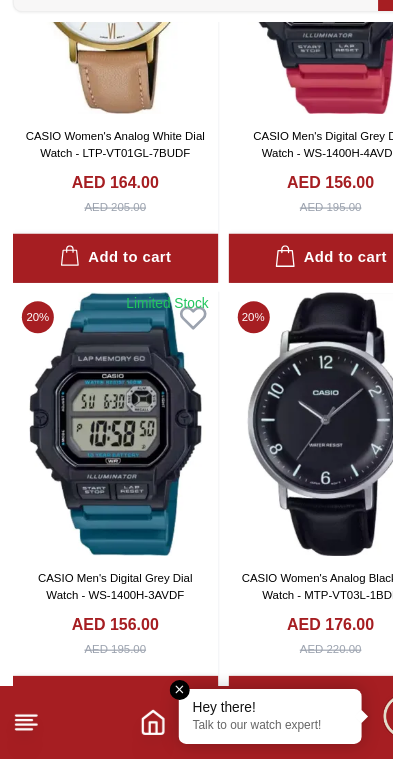 click 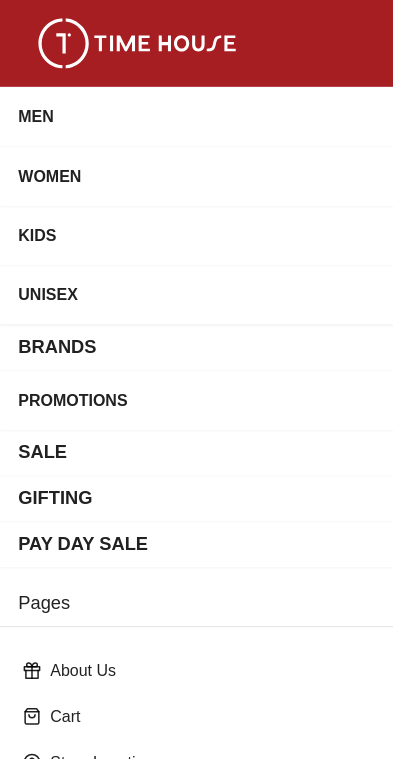 scroll, scrollTop: 12939, scrollLeft: 0, axis: vertical 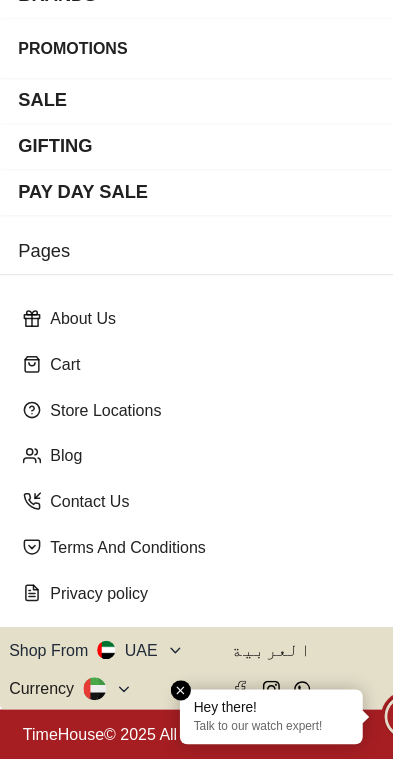 click at bounding box center [93, 663] 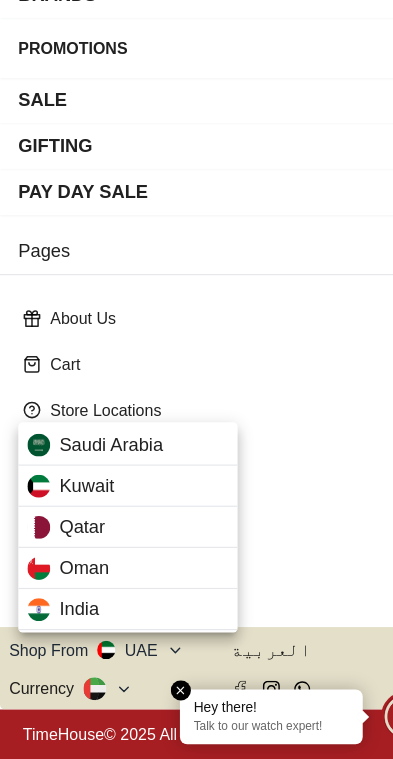 click on "Qatar" at bounding box center [112, 556] 